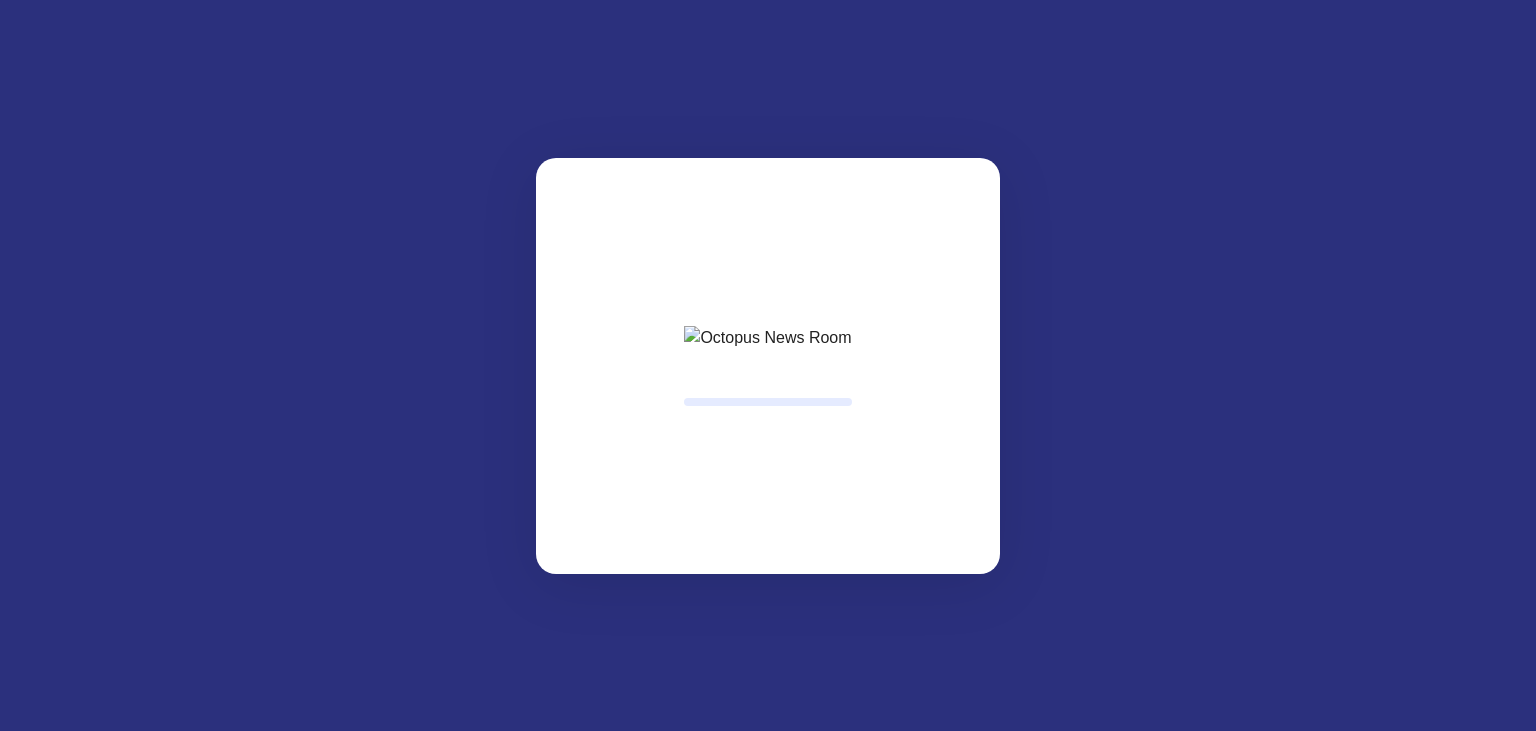 scroll, scrollTop: 0, scrollLeft: 0, axis: both 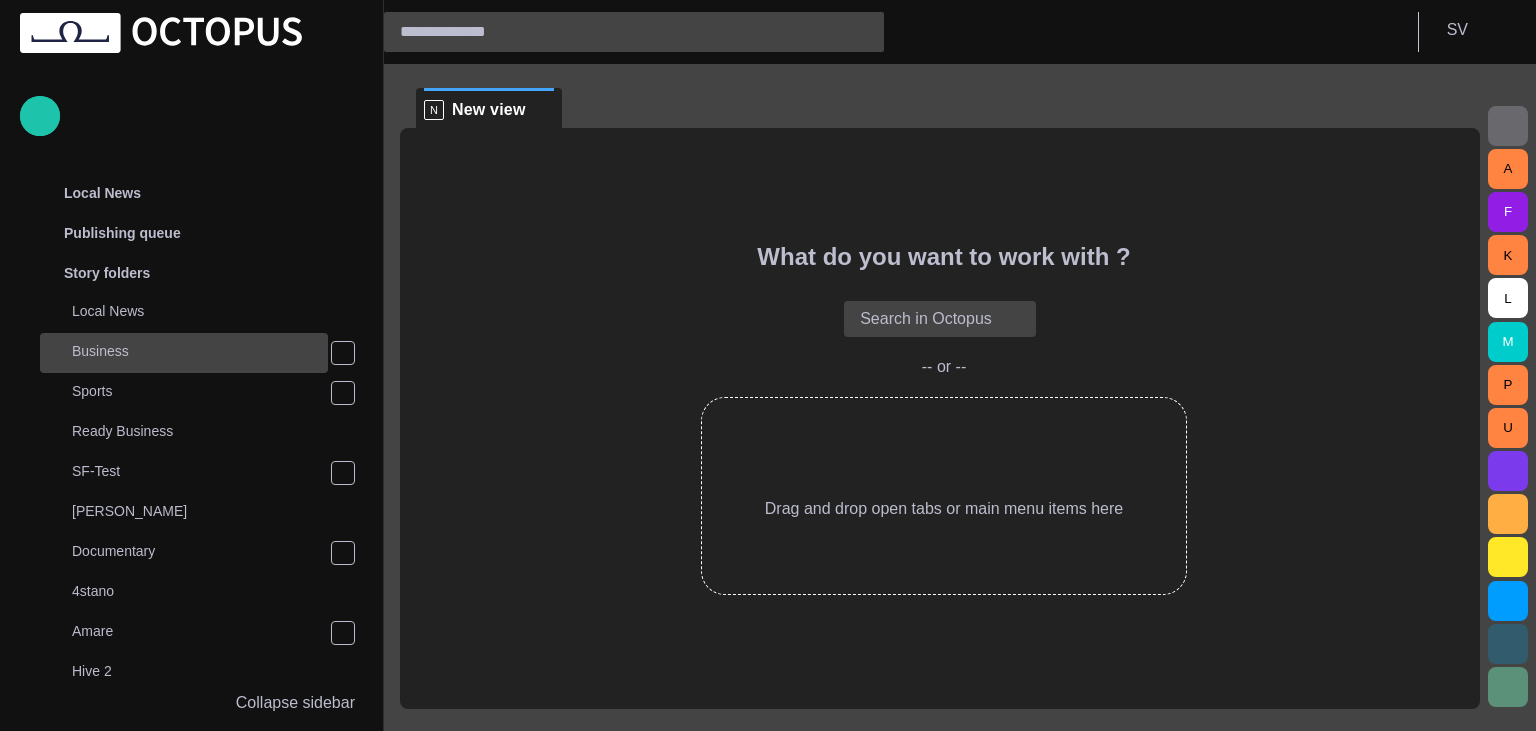 click on "Business" at bounding box center (200, 351) 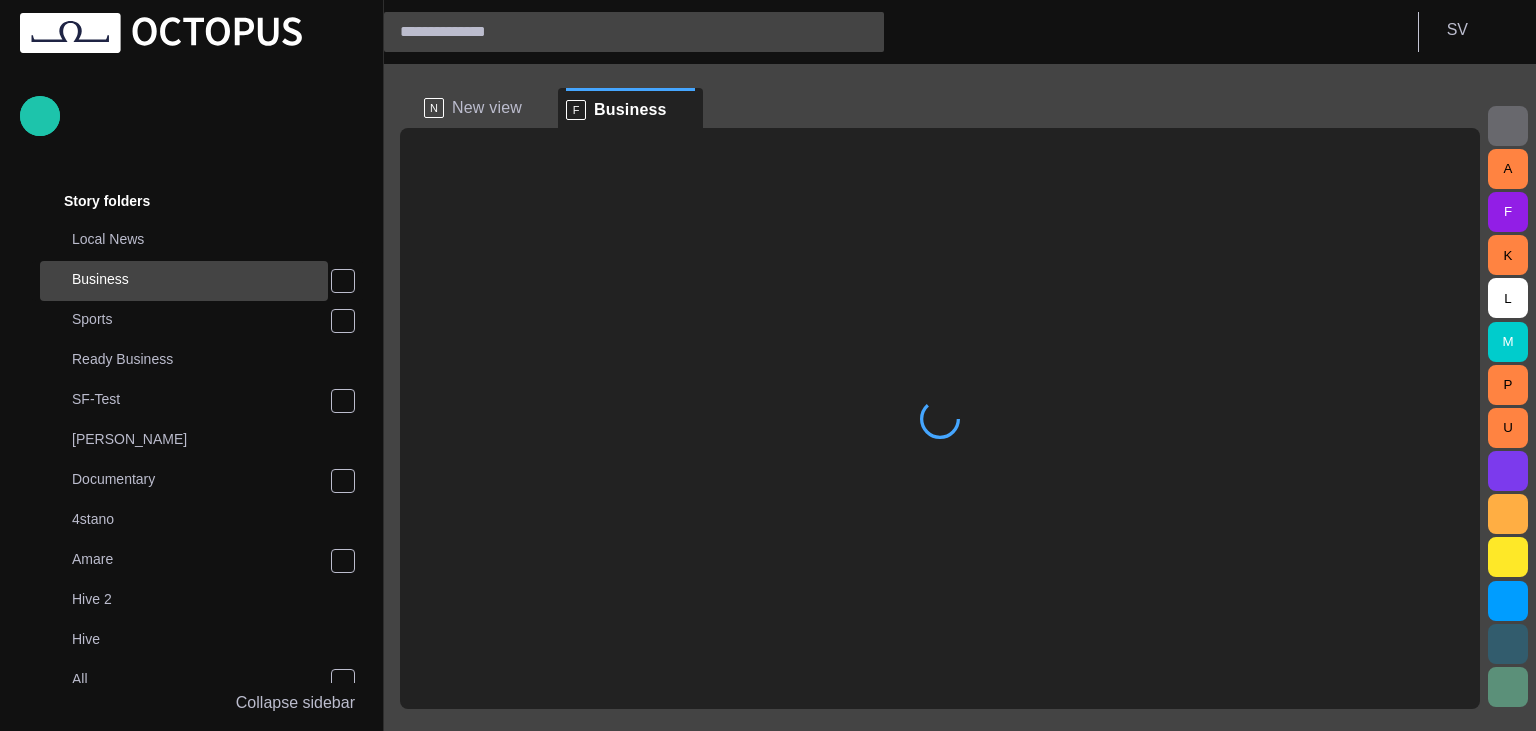 scroll, scrollTop: 80, scrollLeft: 0, axis: vertical 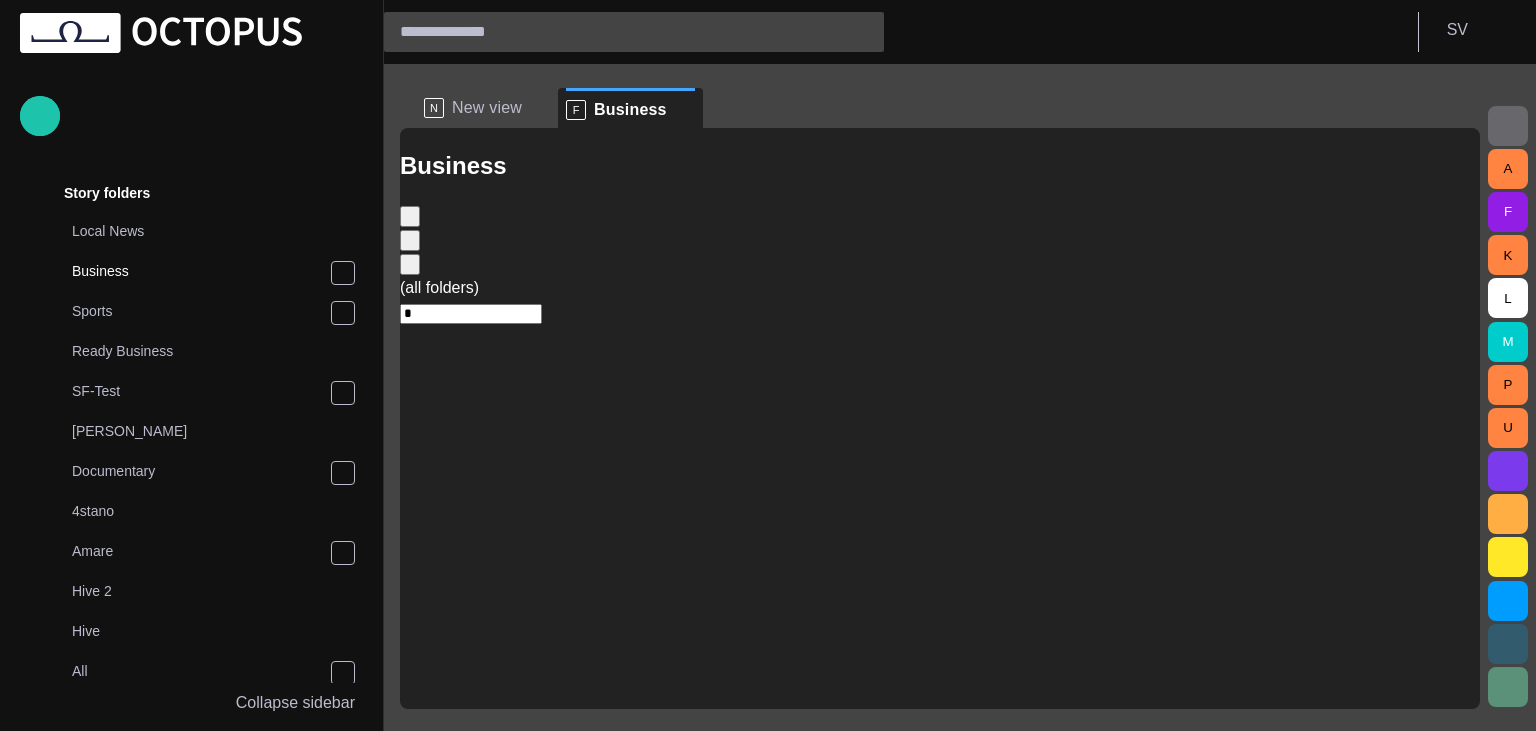 type 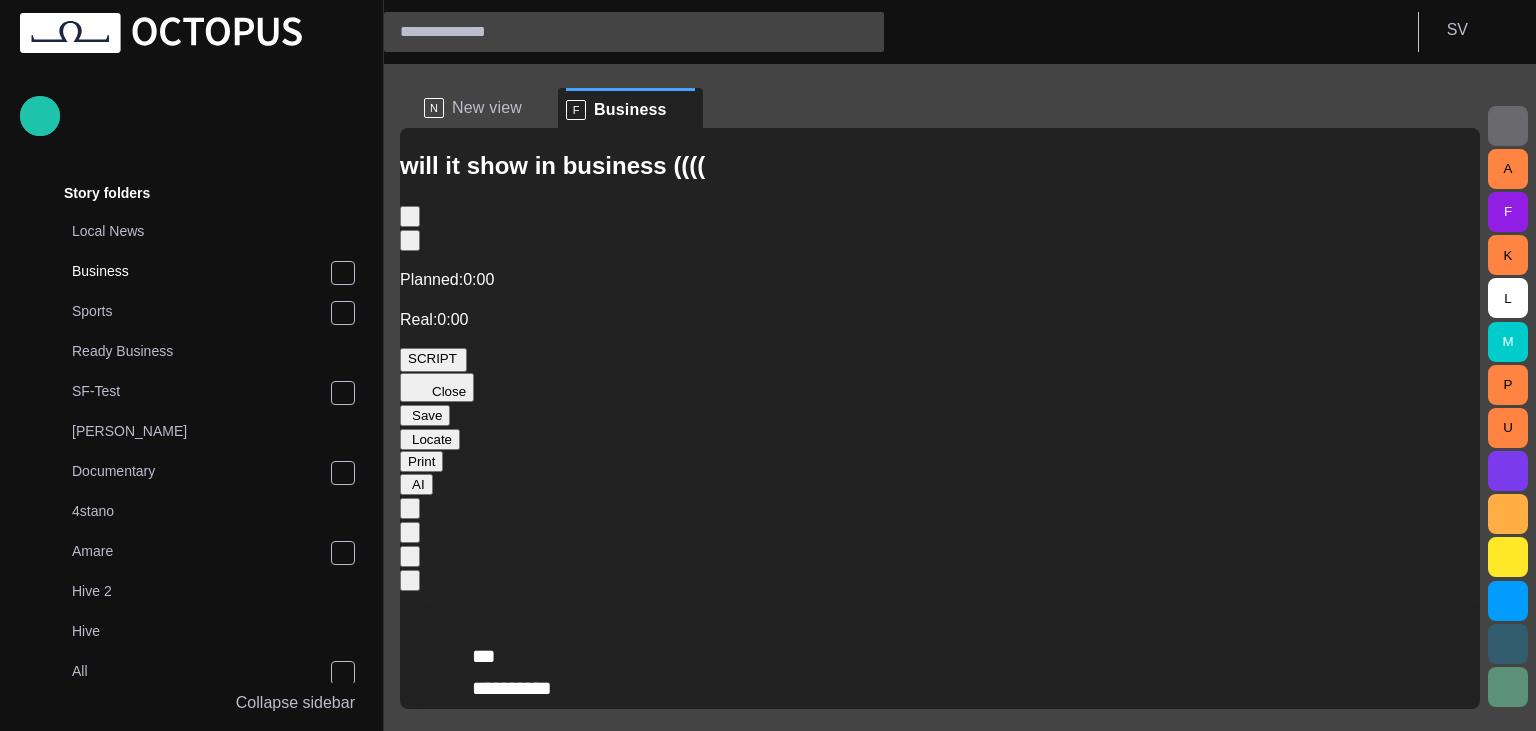 click on "Close" at bounding box center (437, 387) 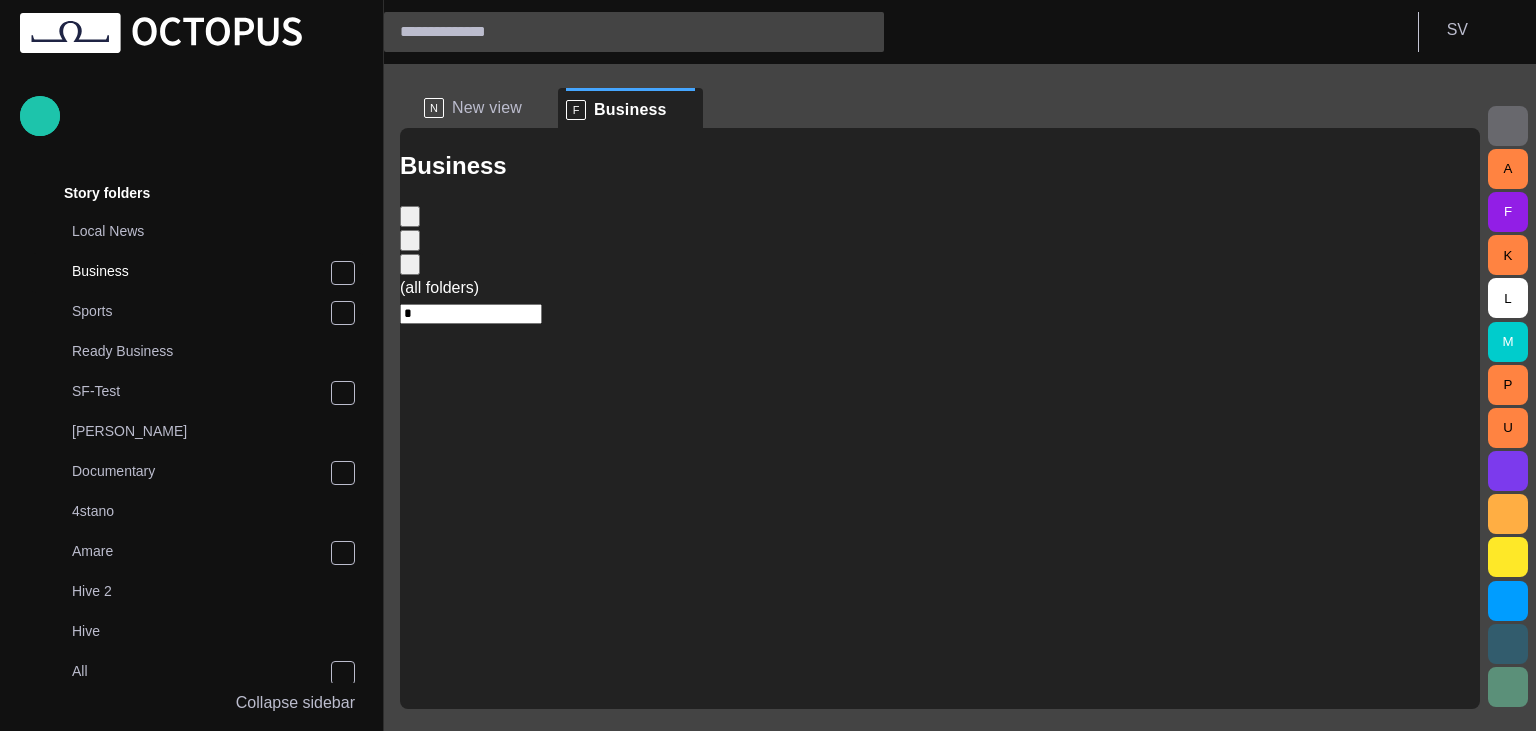click on "Ordered" at bounding box center [434, 1892] 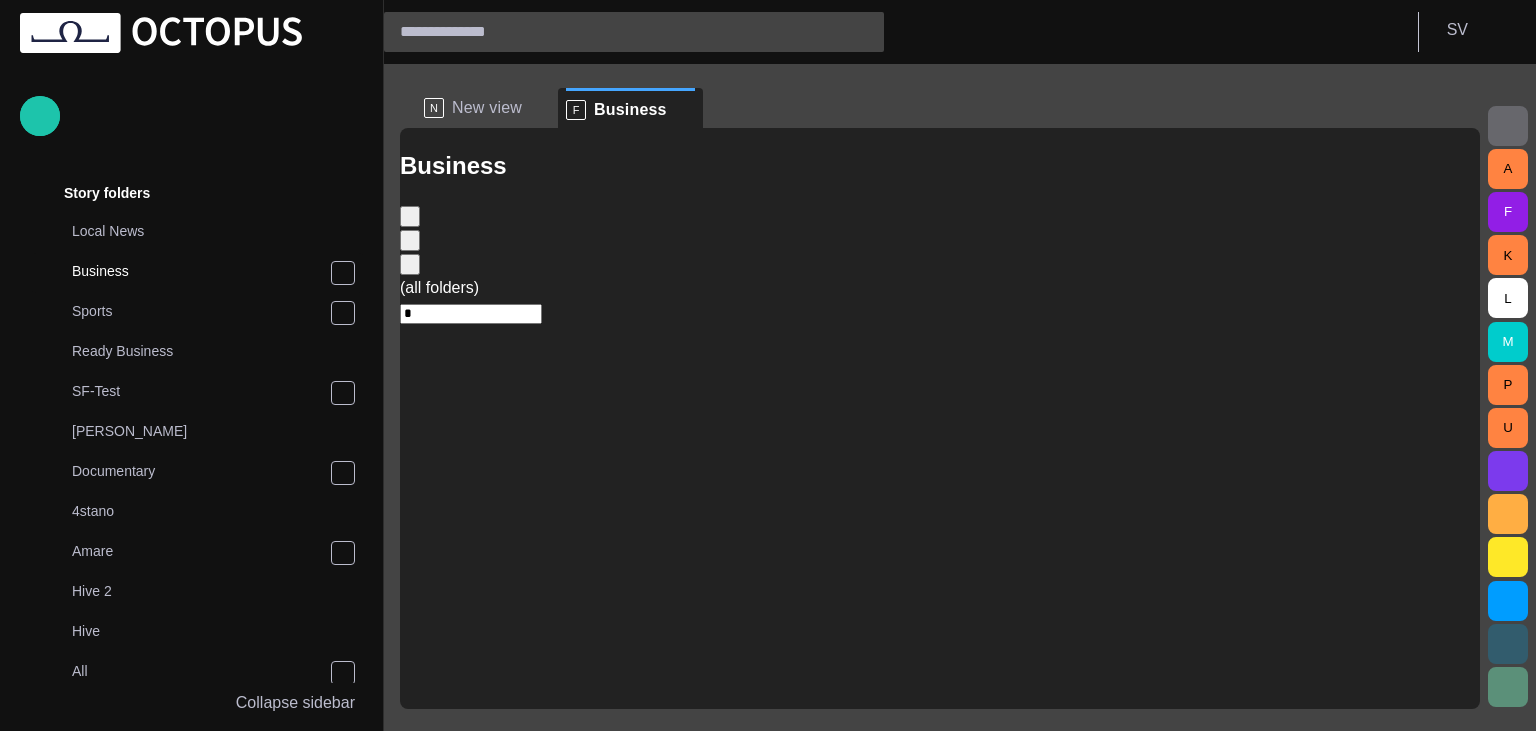 scroll, scrollTop: 739, scrollLeft: 0, axis: vertical 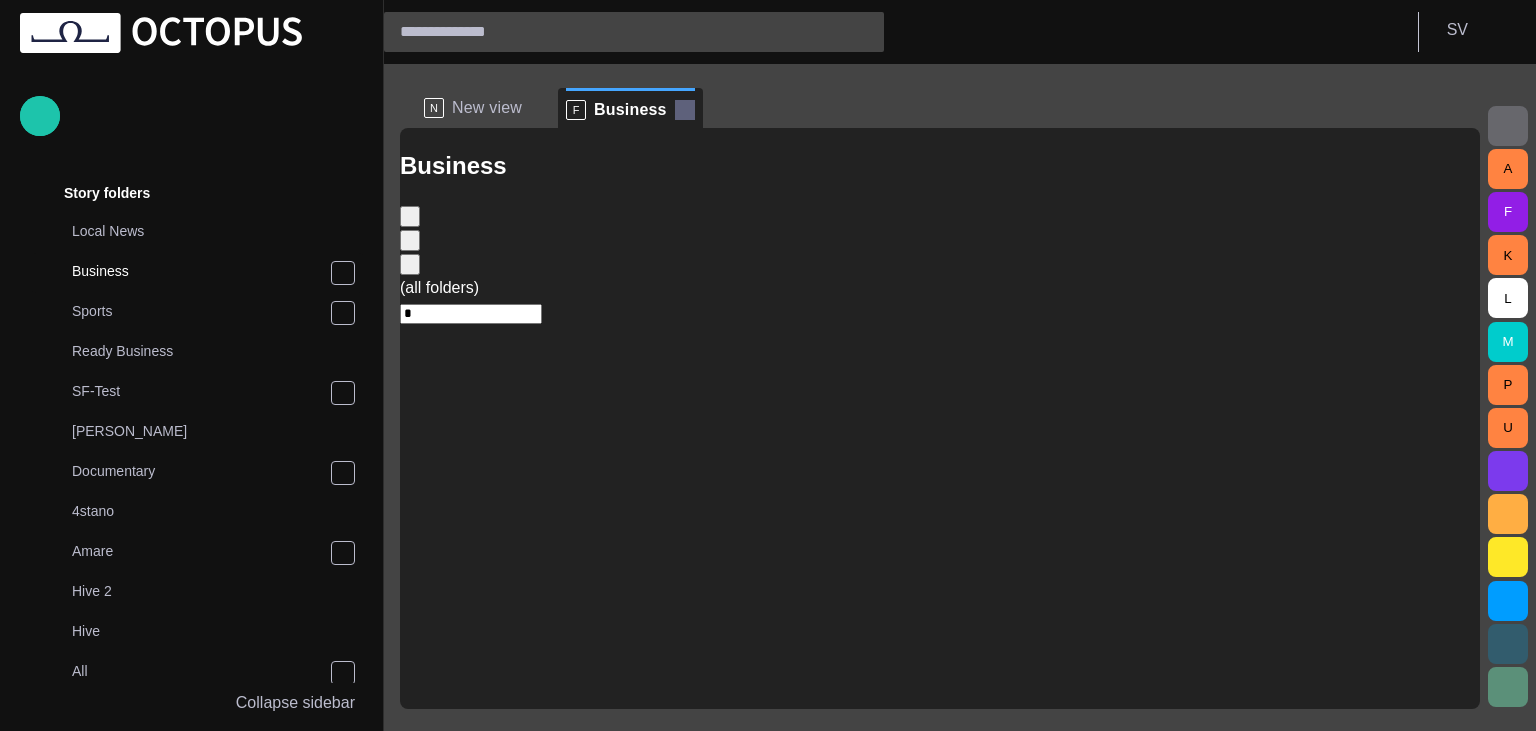 click at bounding box center (685, 110) 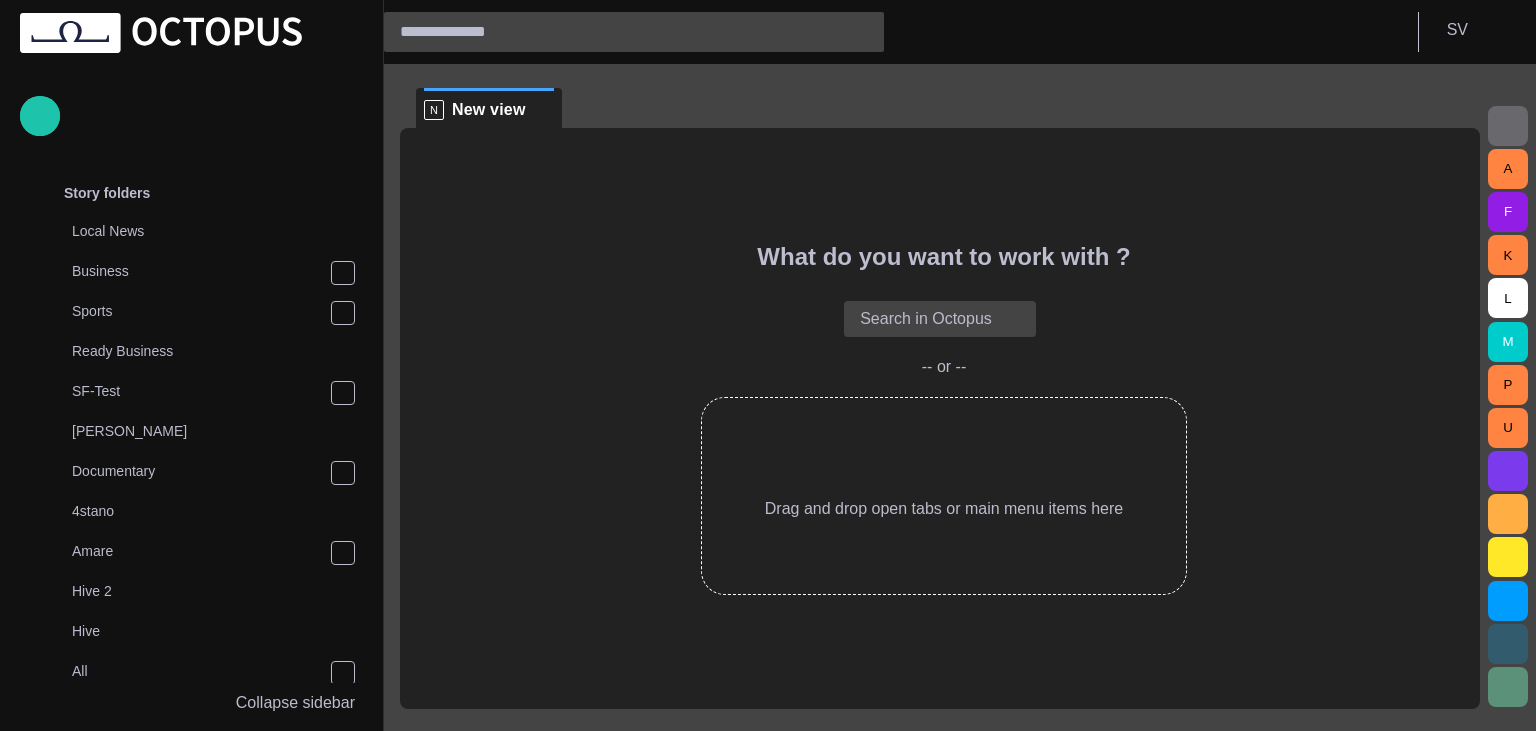 click at bounding box center [616, 32] 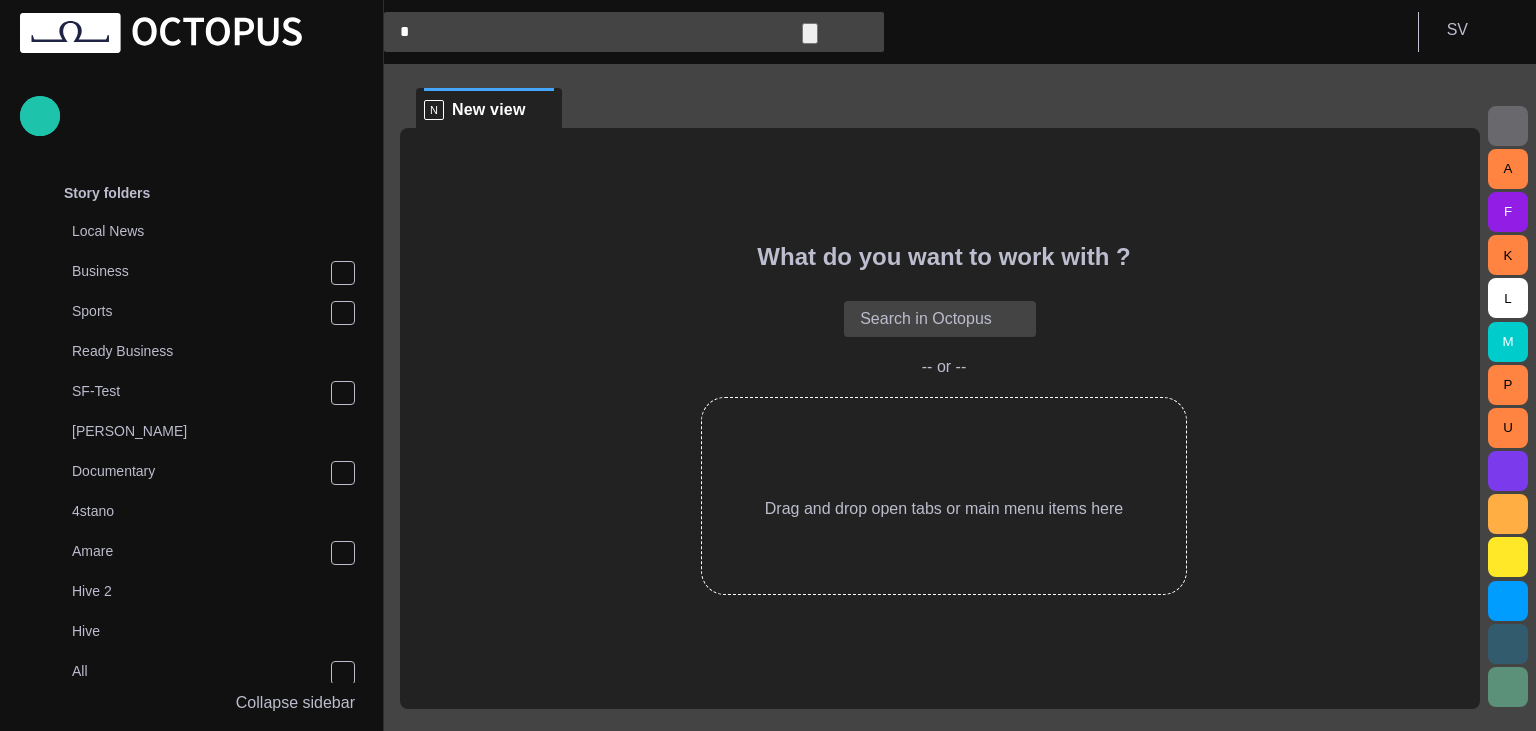 type 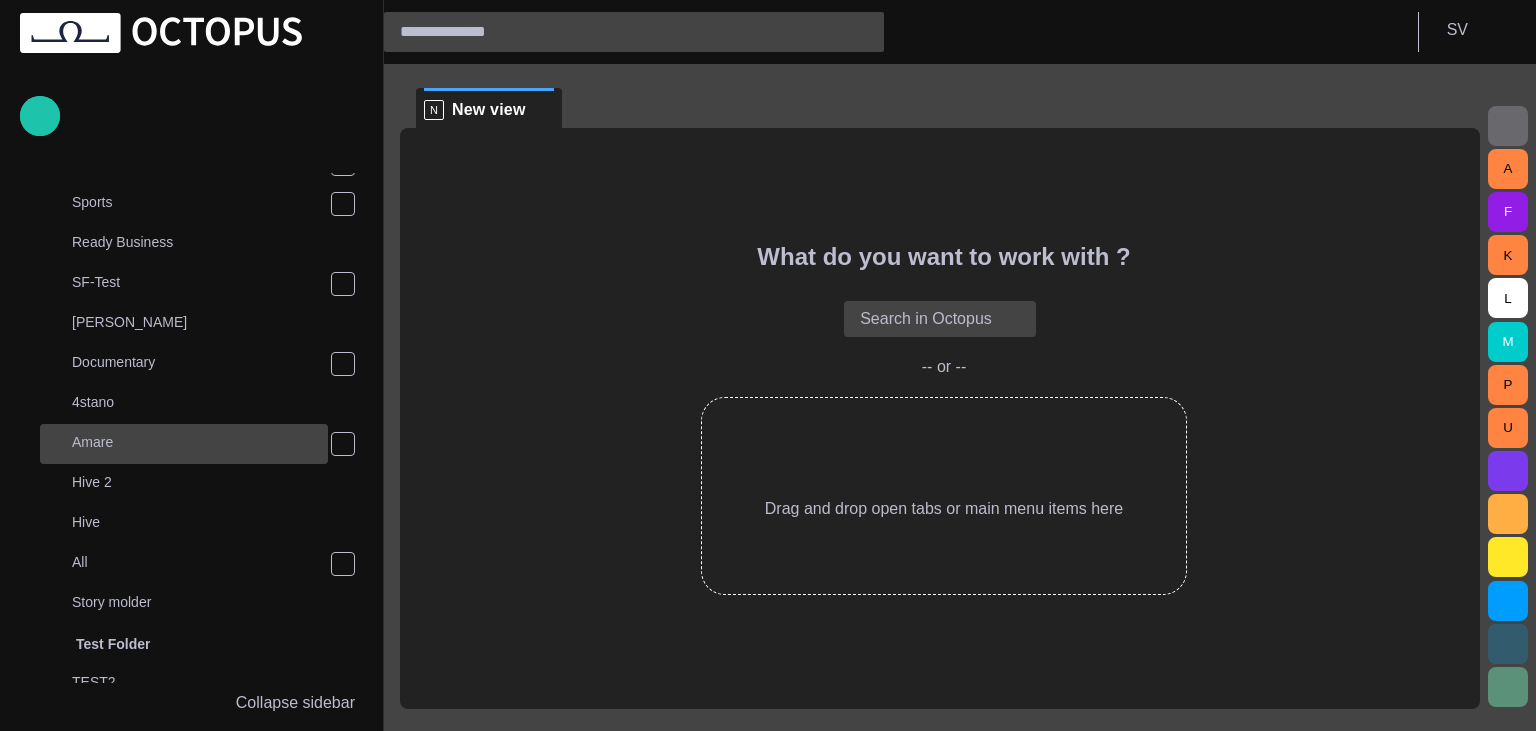 scroll, scrollTop: 320, scrollLeft: 0, axis: vertical 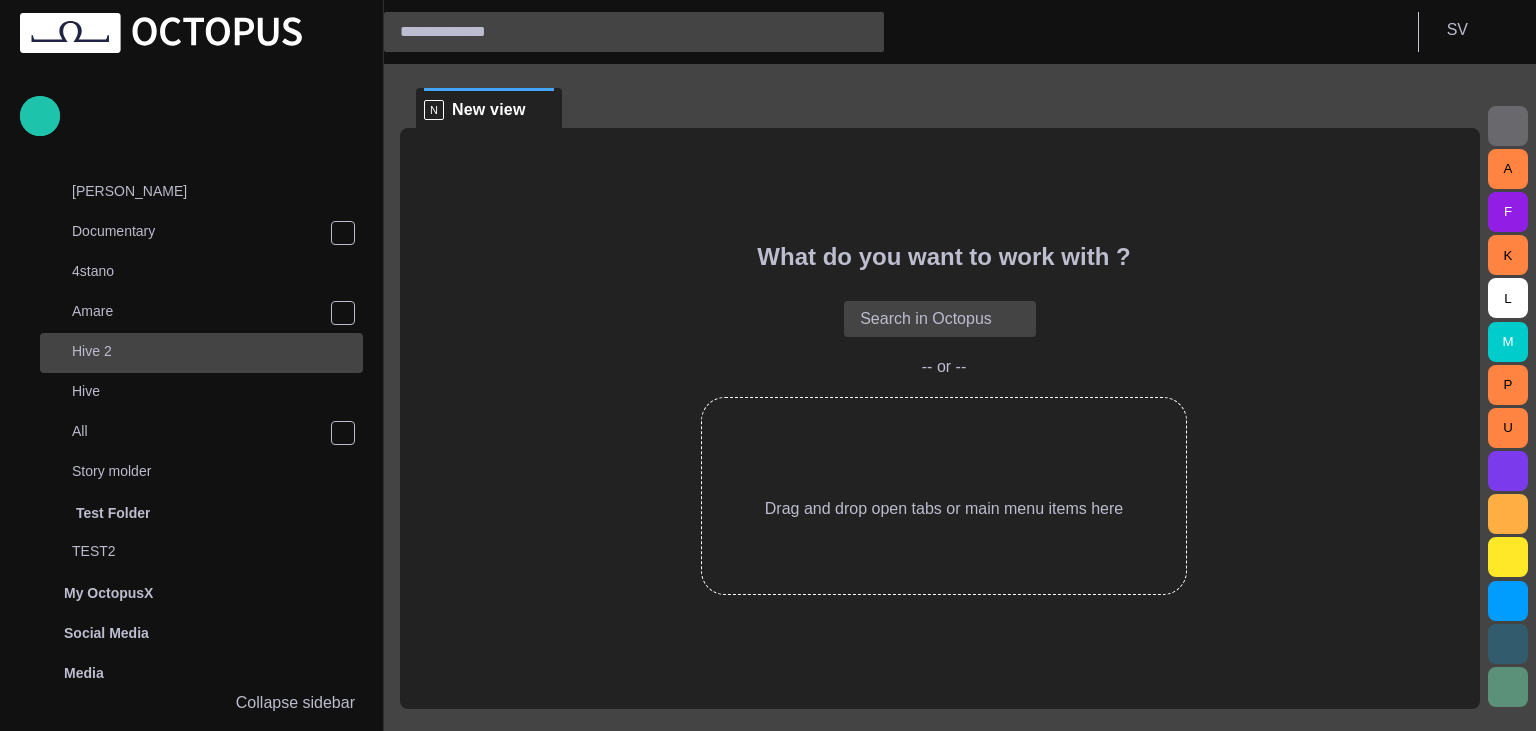 click on "Hive 2" at bounding box center [217, 351] 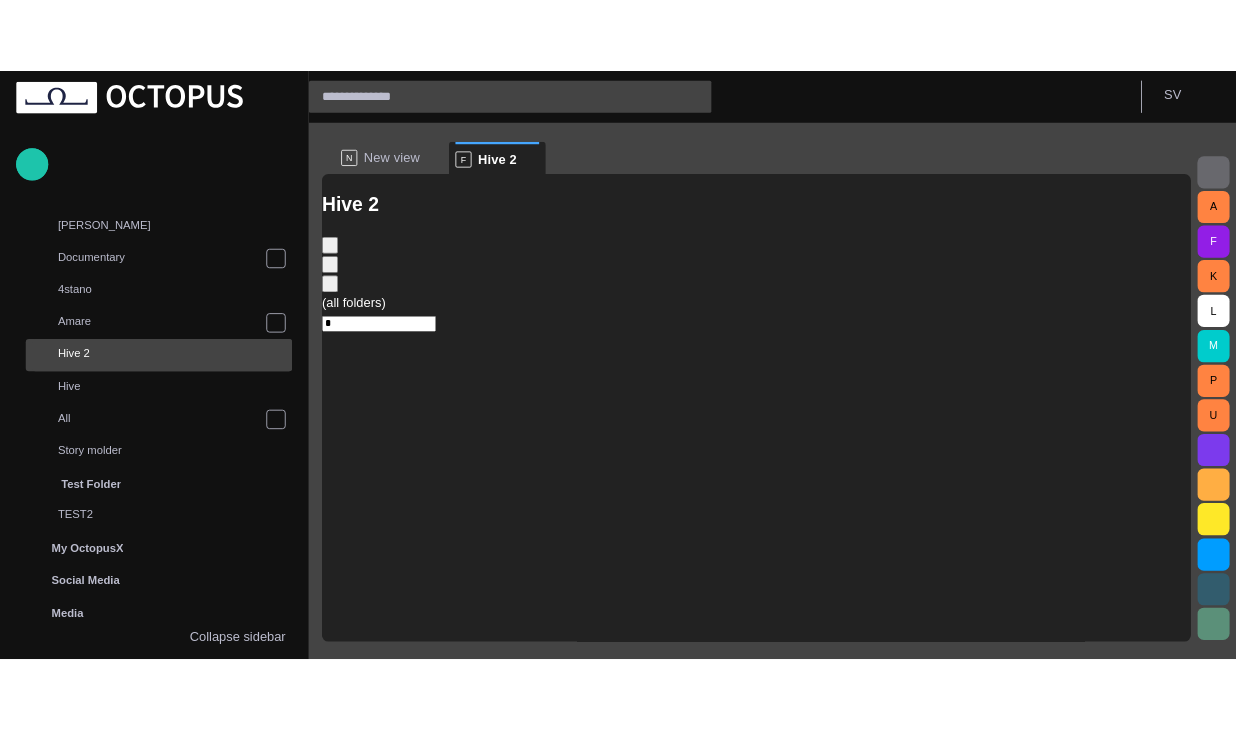 scroll, scrollTop: 80, scrollLeft: 0, axis: vertical 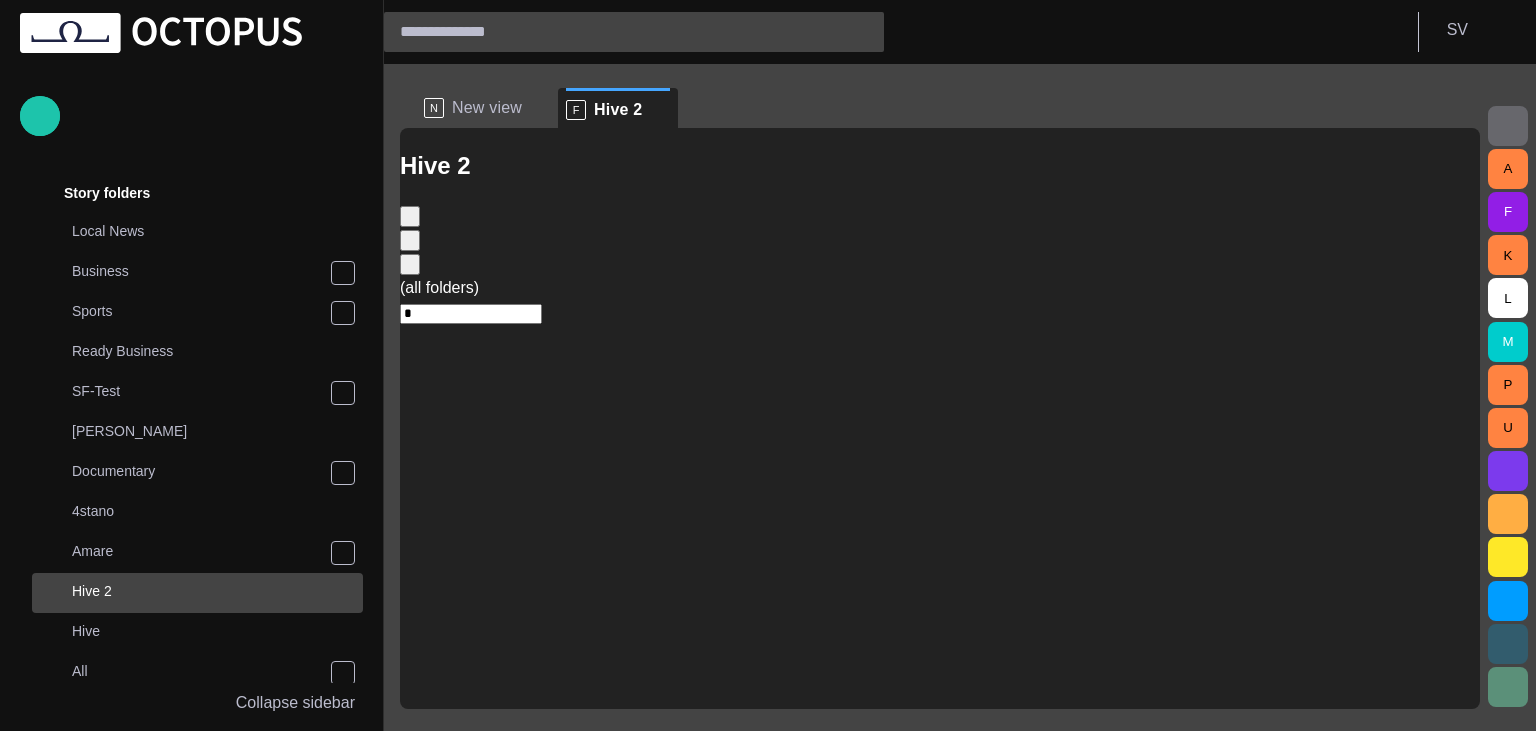 type 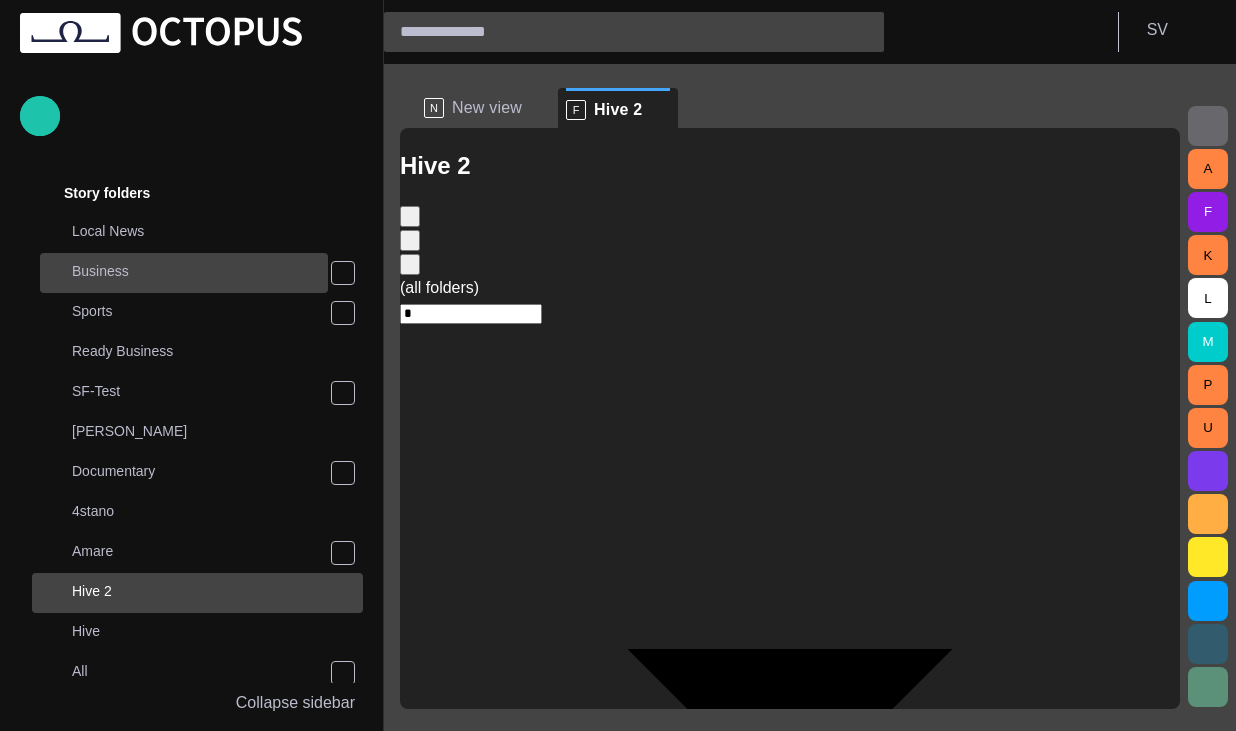 click on "Business" at bounding box center (200, 271) 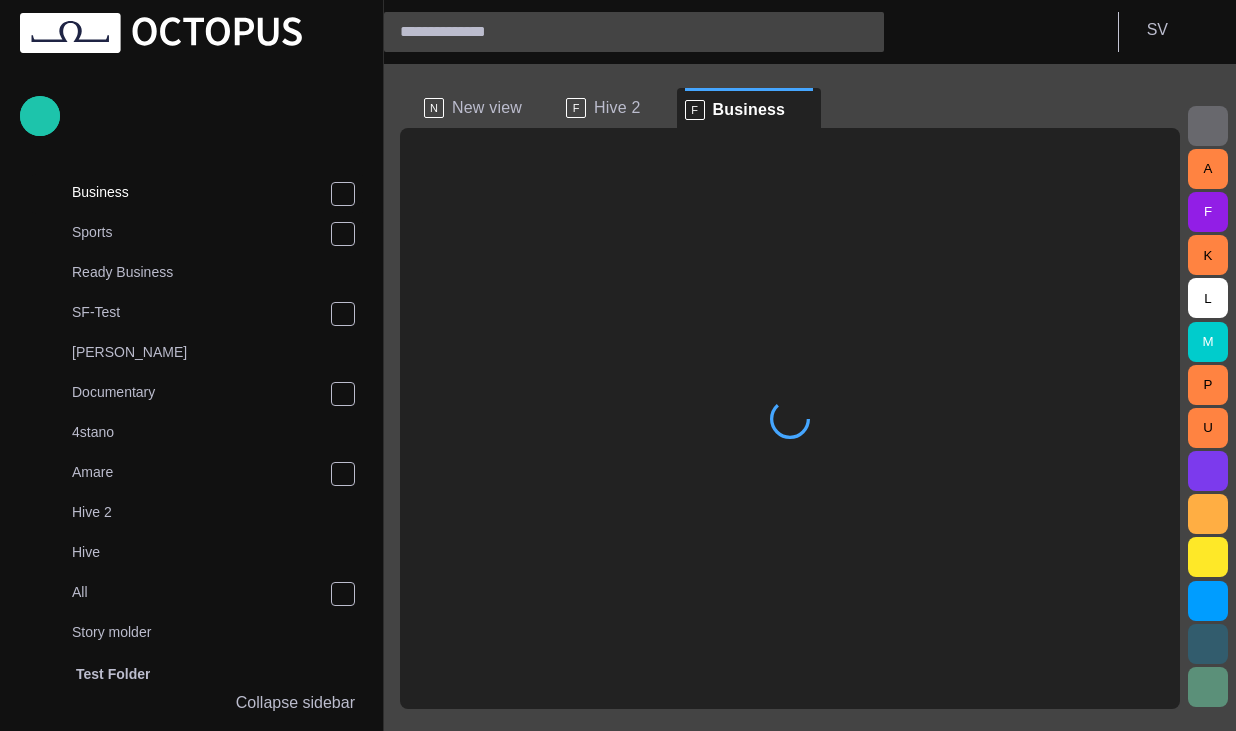 scroll, scrollTop: 160, scrollLeft: 0, axis: vertical 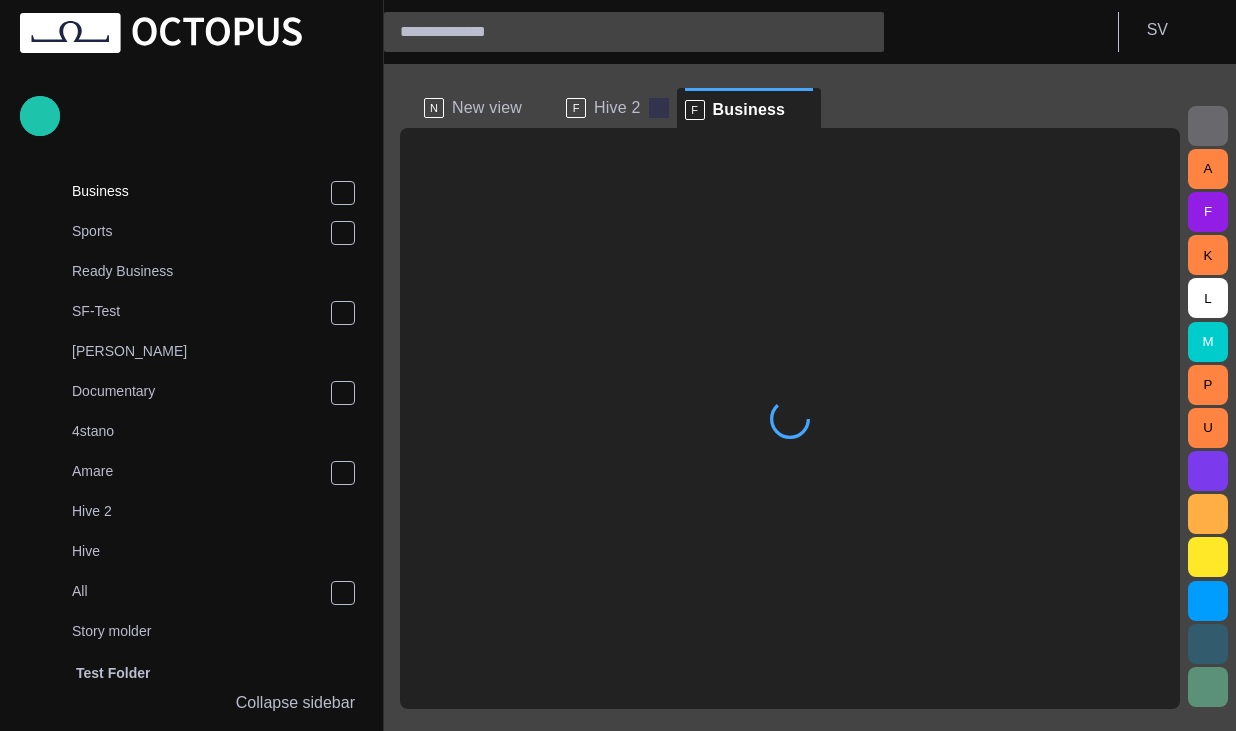 click at bounding box center [659, 108] 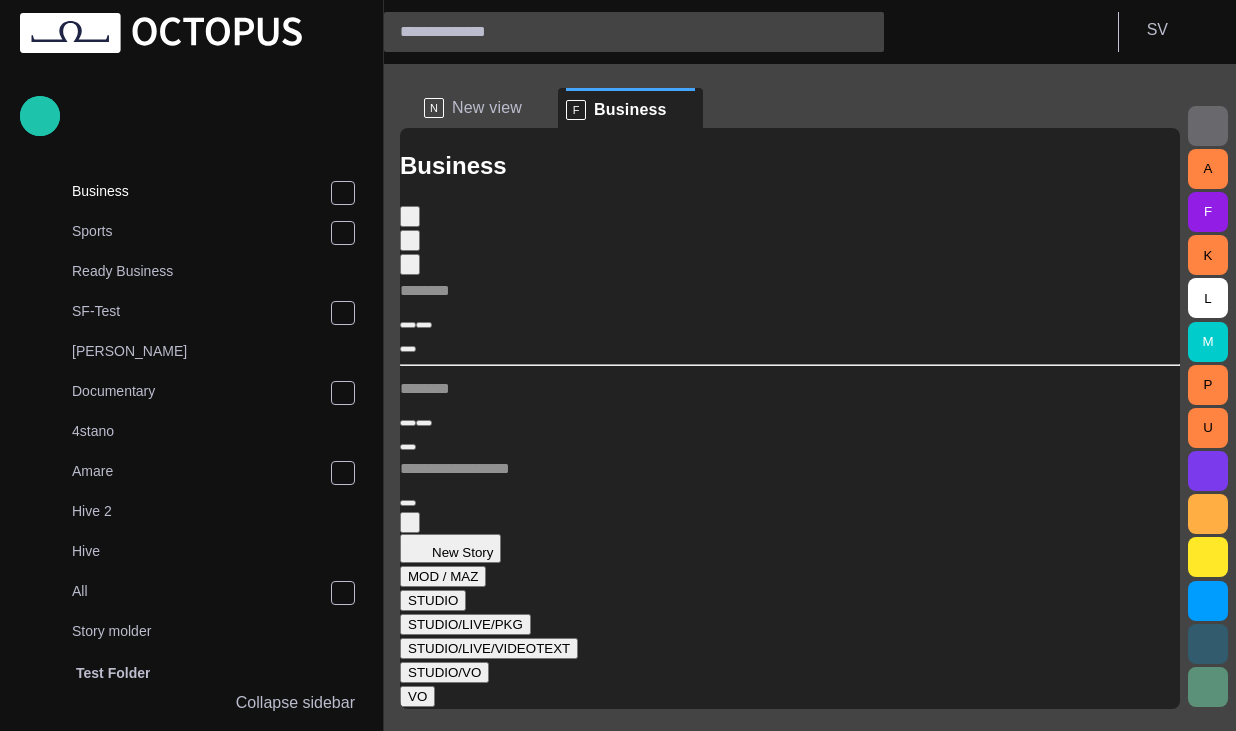 scroll, scrollTop: 739, scrollLeft: 0, axis: vertical 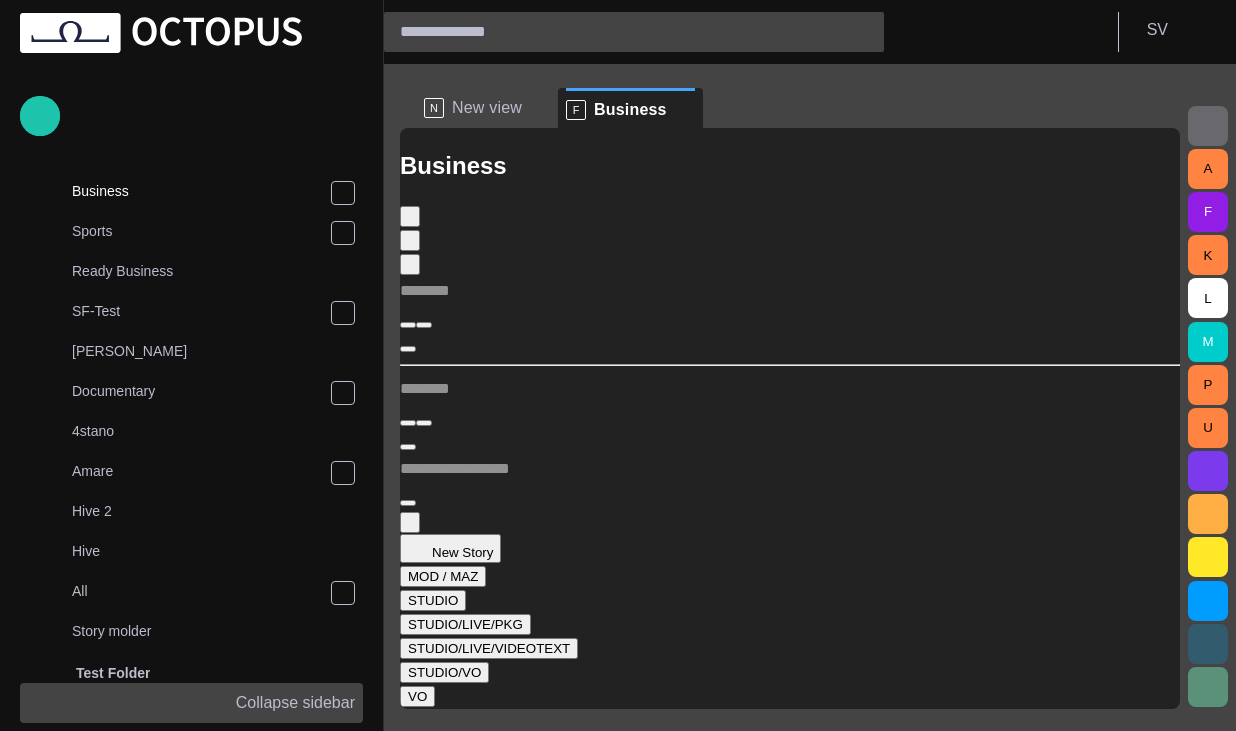 click on "Collapse sidebar" at bounding box center [295, 703] 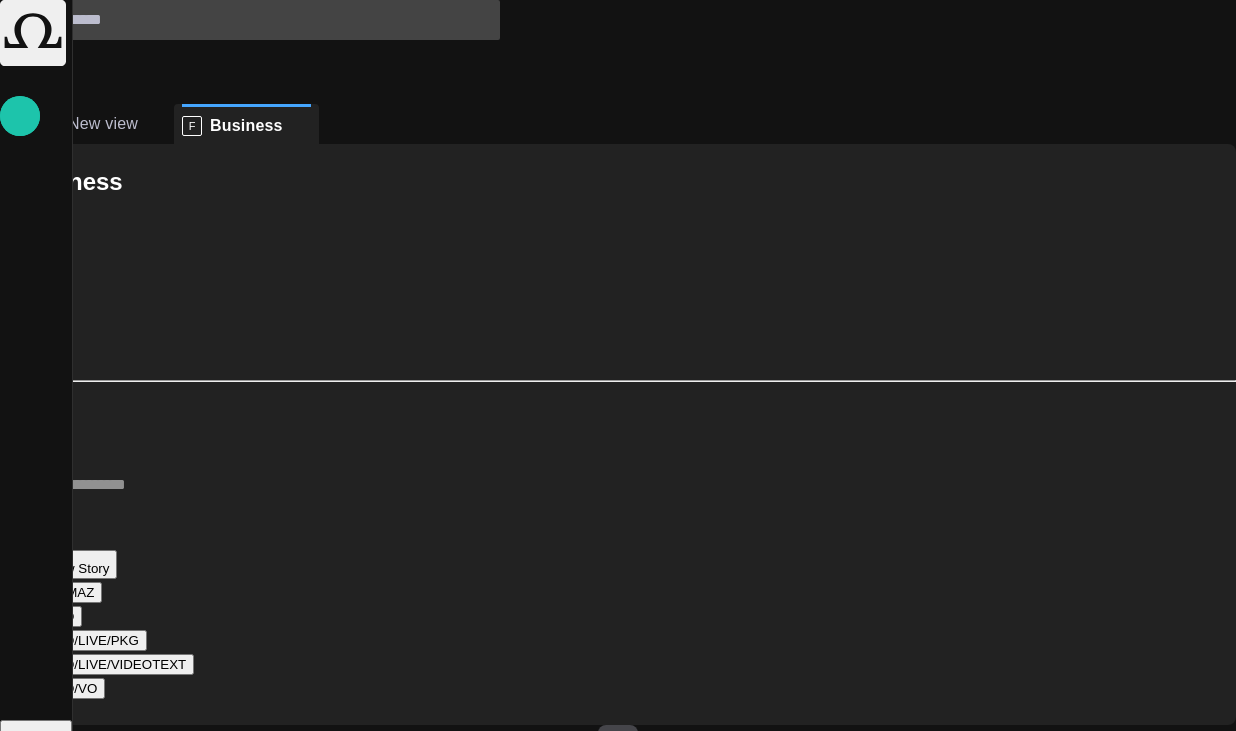 scroll, scrollTop: 90, scrollLeft: 0, axis: vertical 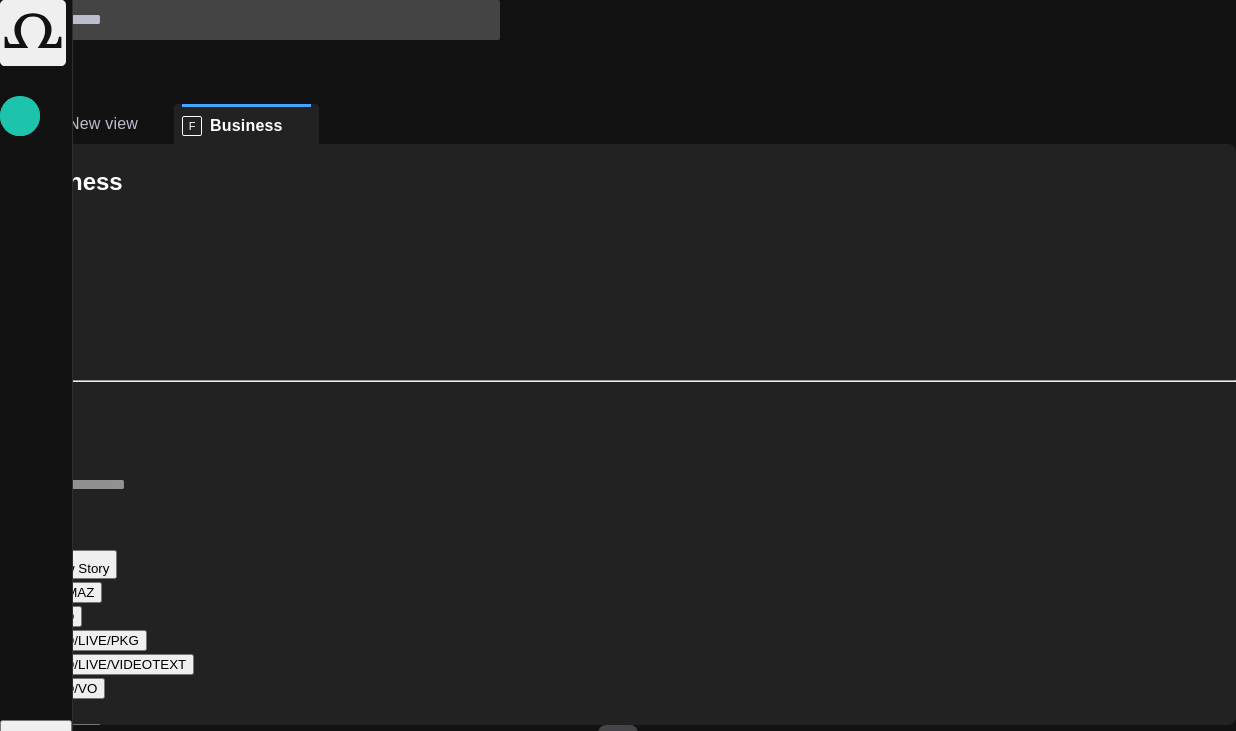 click at bounding box center [28, 743] 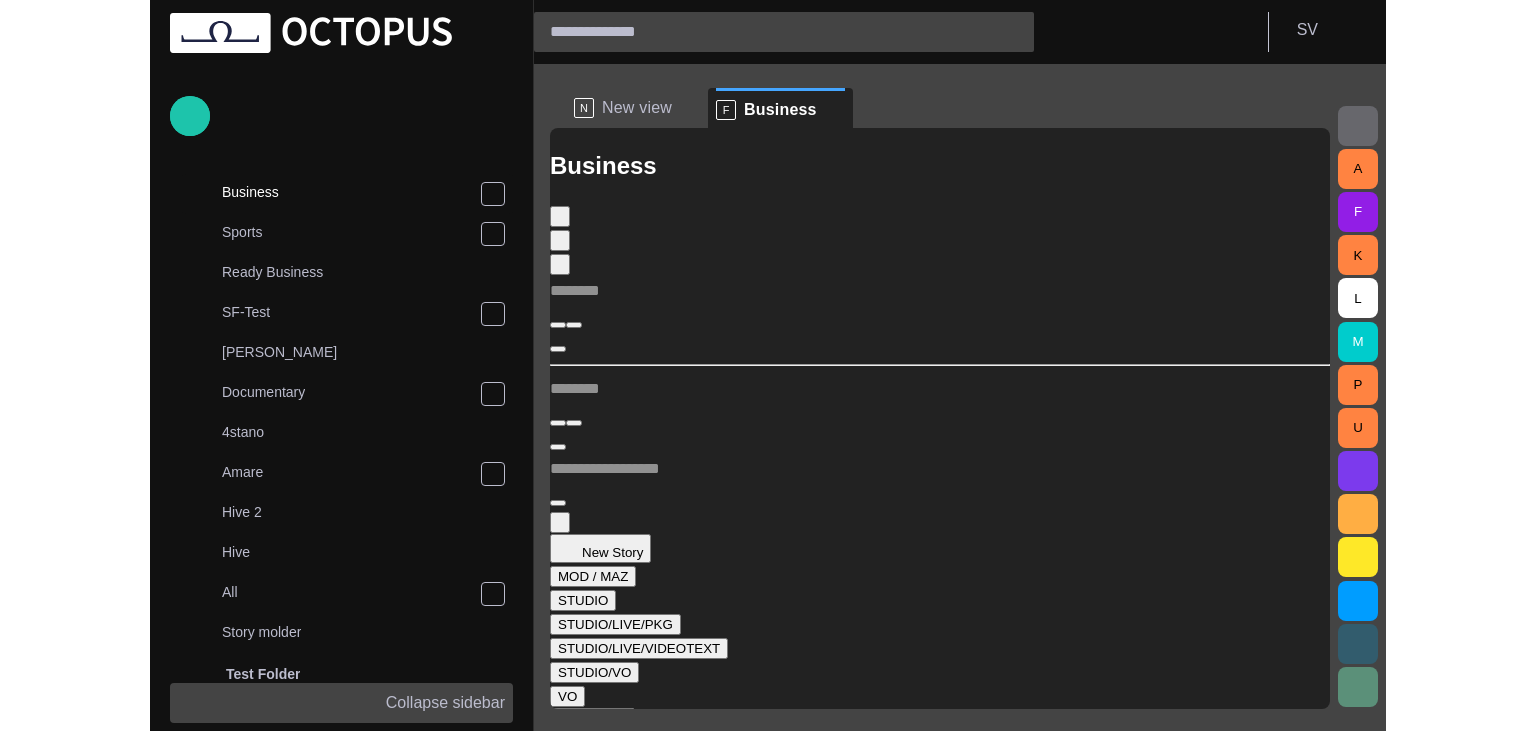 scroll, scrollTop: 160, scrollLeft: 0, axis: vertical 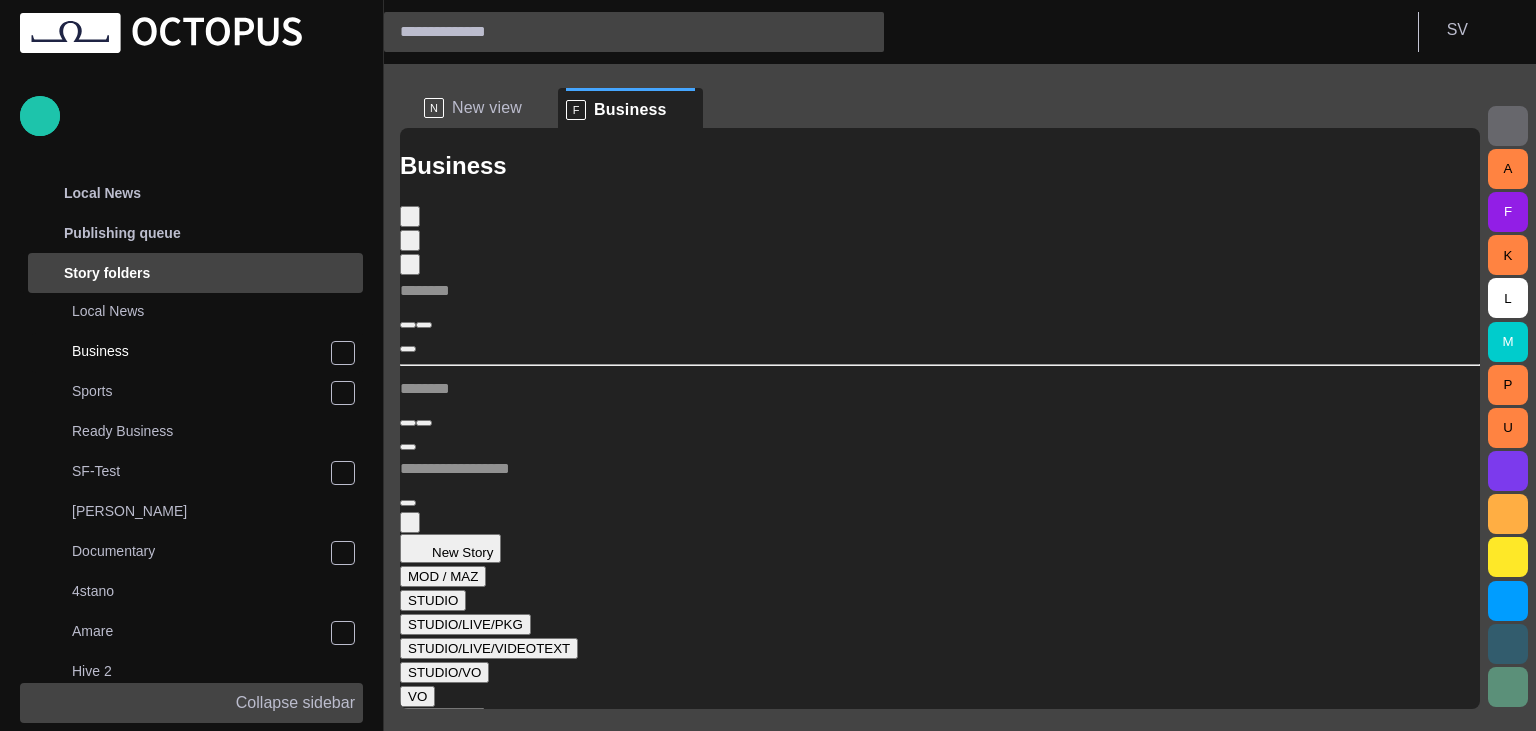 click on "Publishing queue" at bounding box center (197, 233) 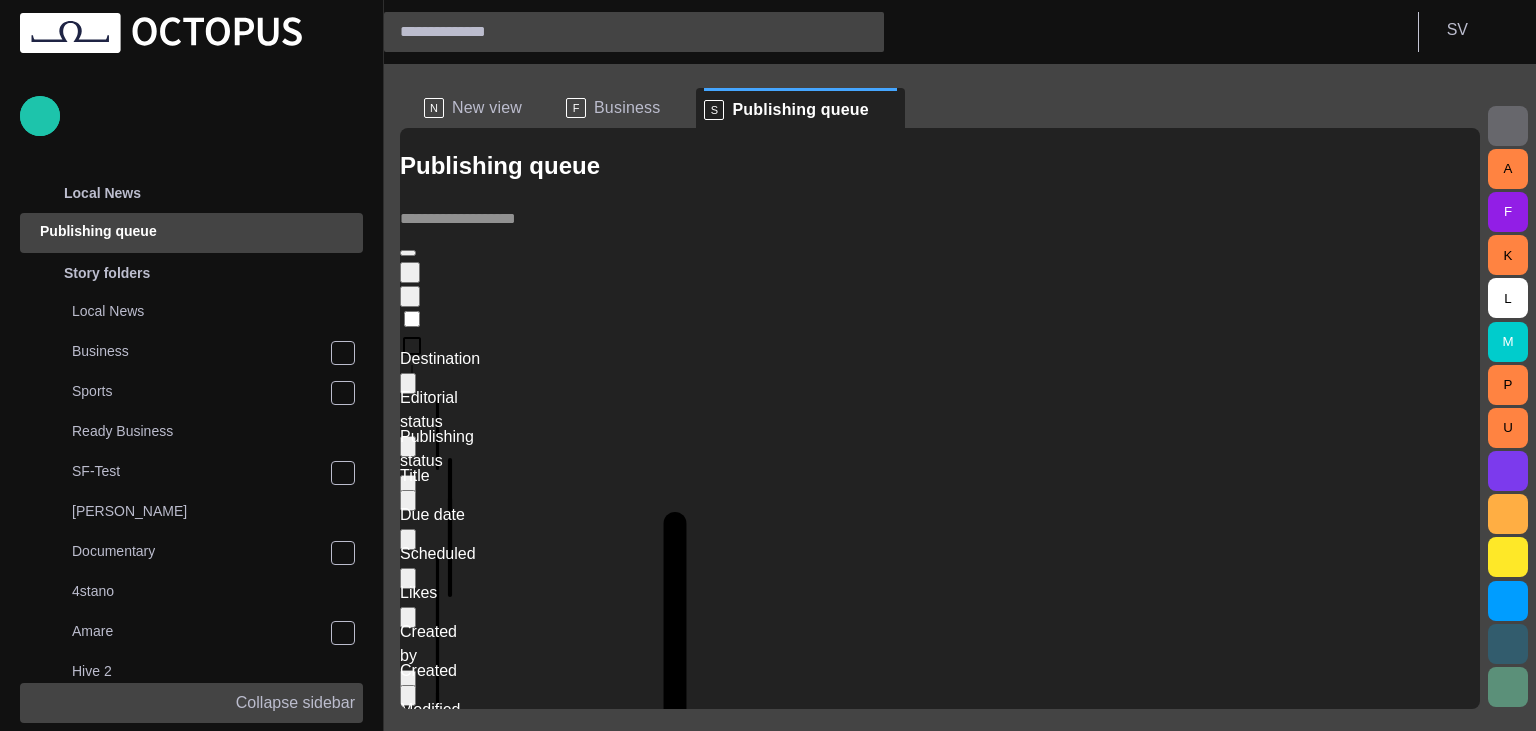 scroll, scrollTop: 40, scrollLeft: 0, axis: vertical 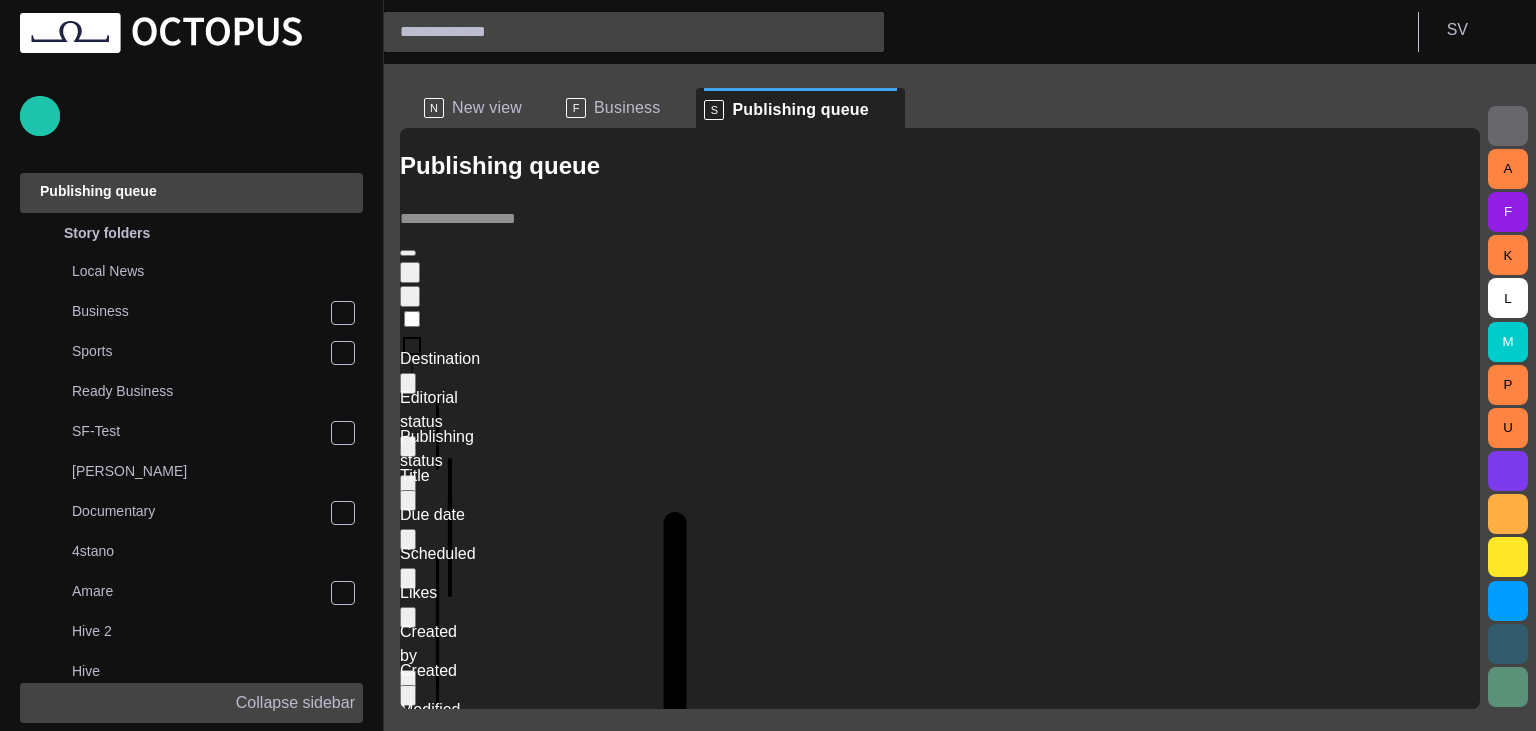 click on "All official engagements for this week, including a visit to" at bounding box center (1087, 2275) 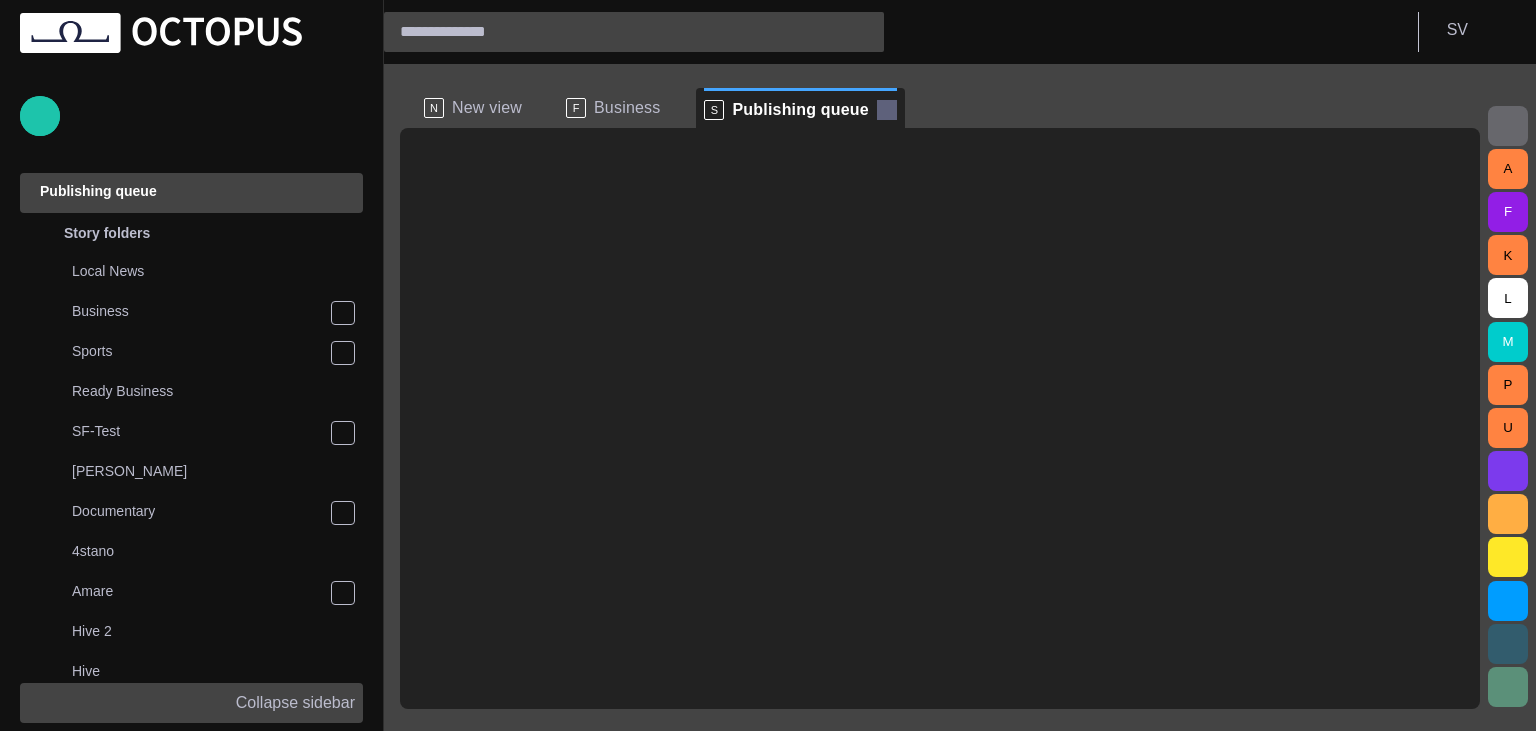click at bounding box center (887, 110) 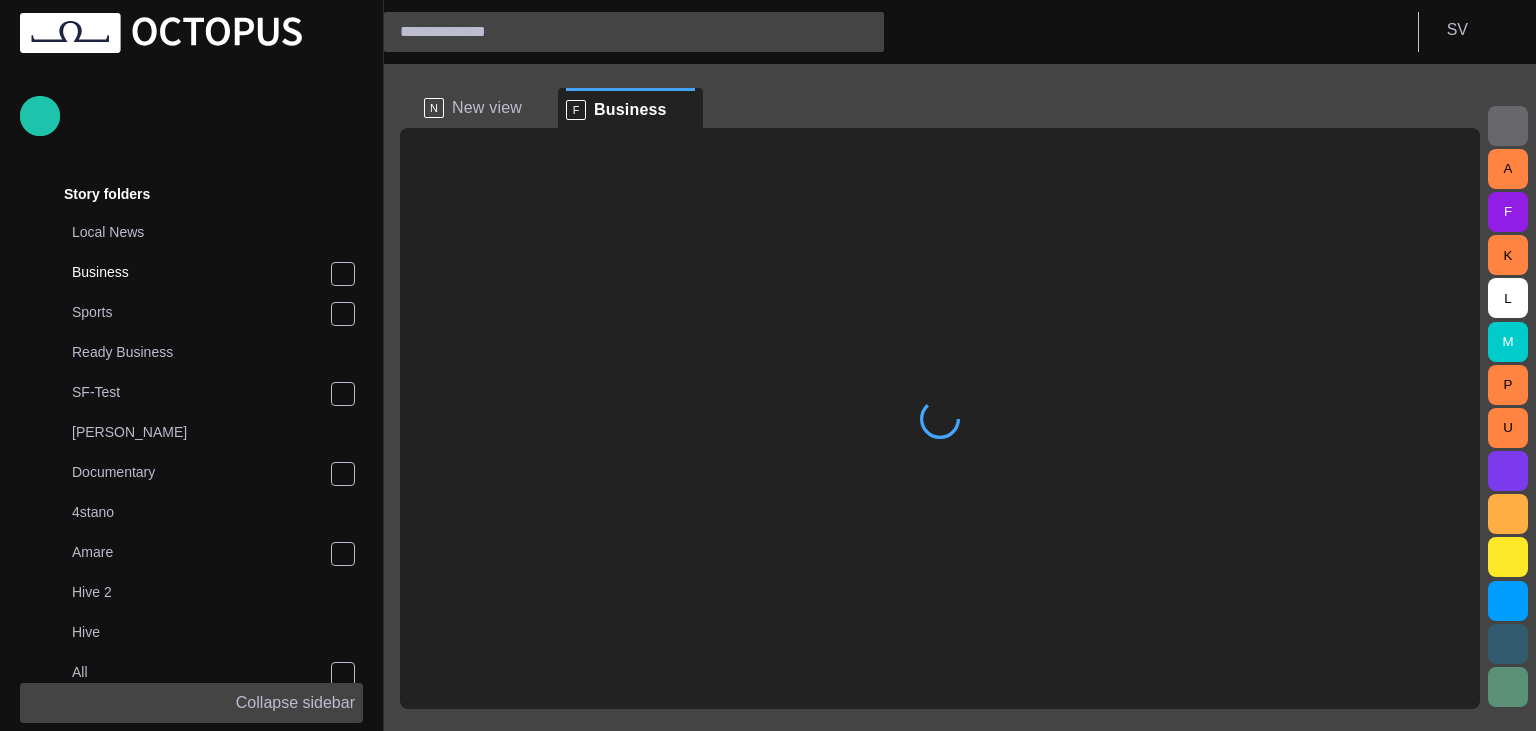 scroll, scrollTop: 80, scrollLeft: 0, axis: vertical 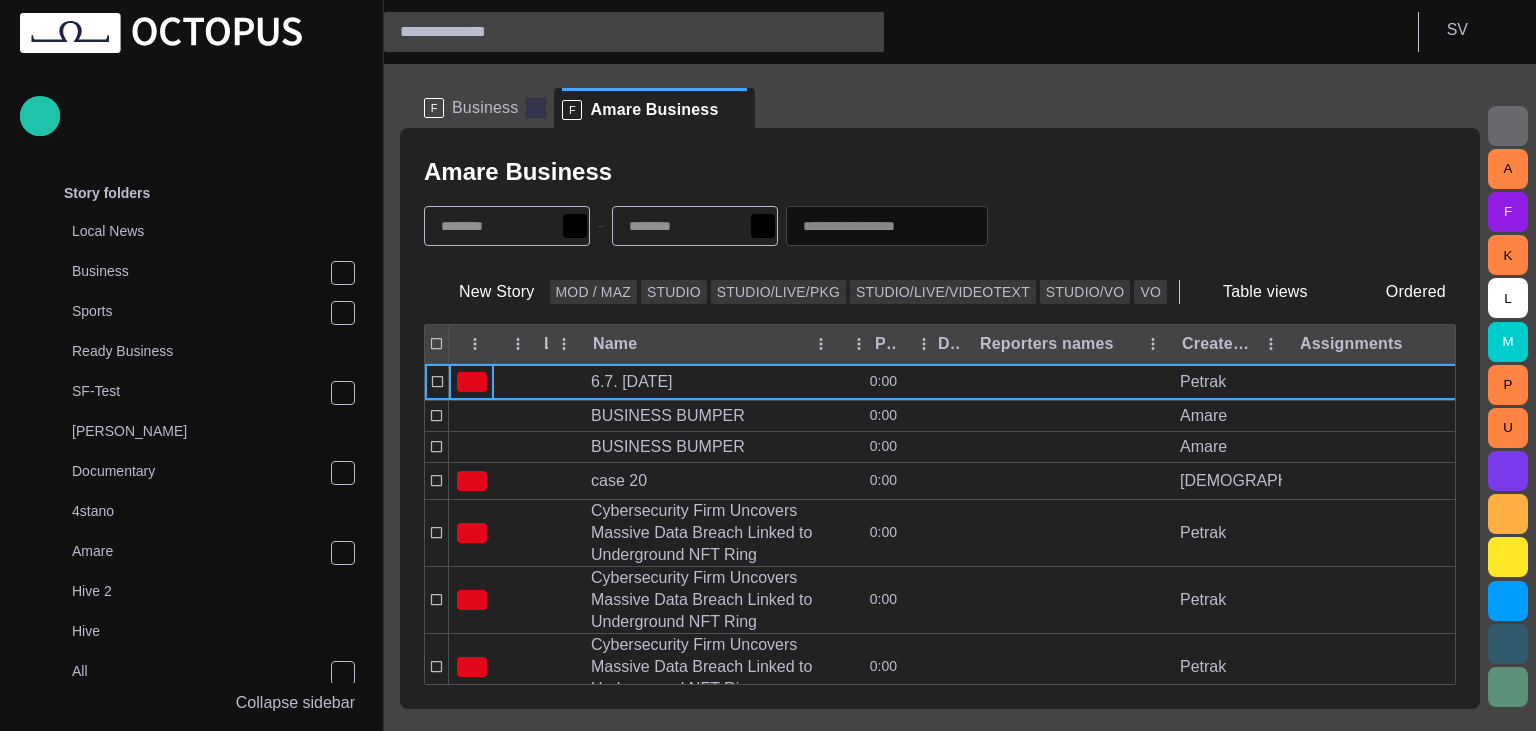 click at bounding box center [536, 108] 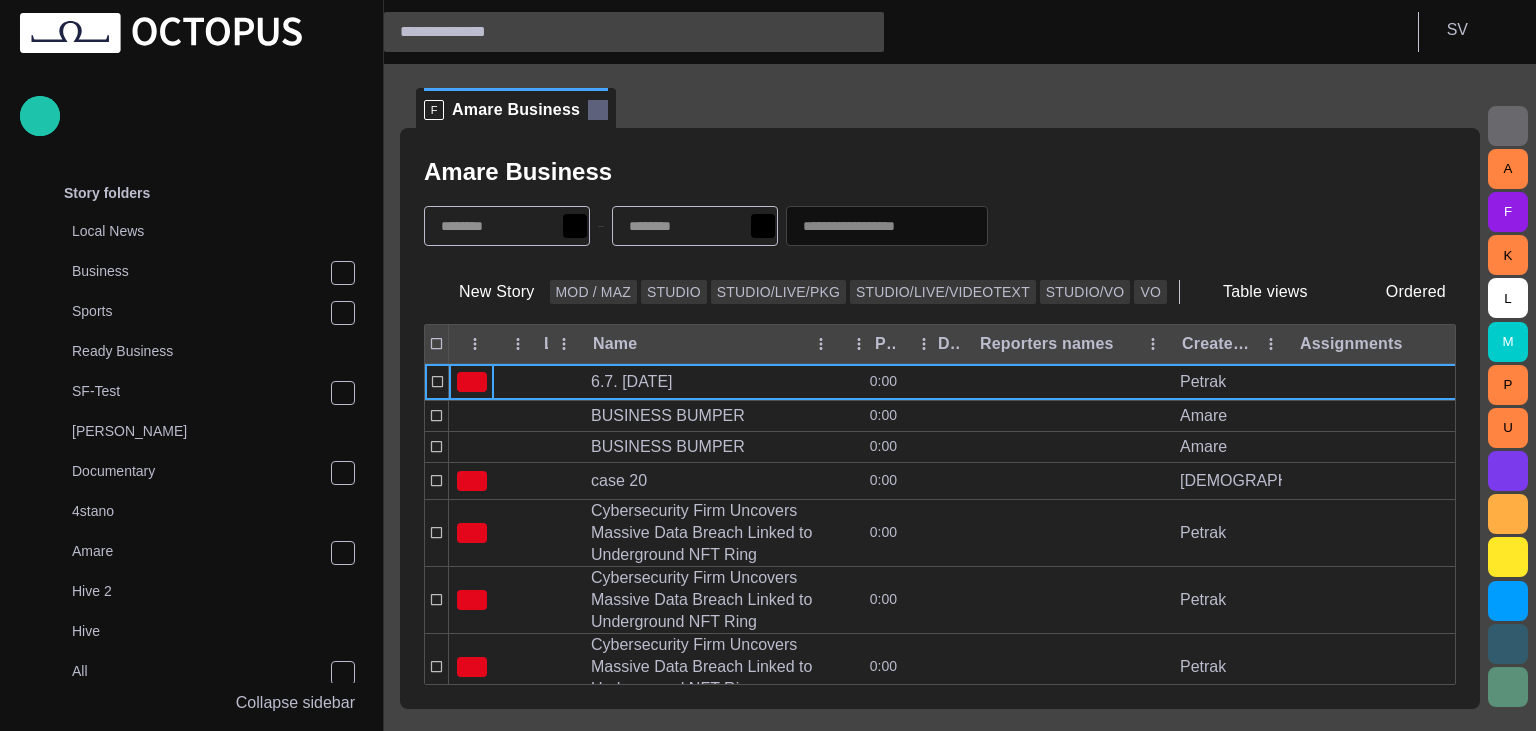 click at bounding box center [598, 110] 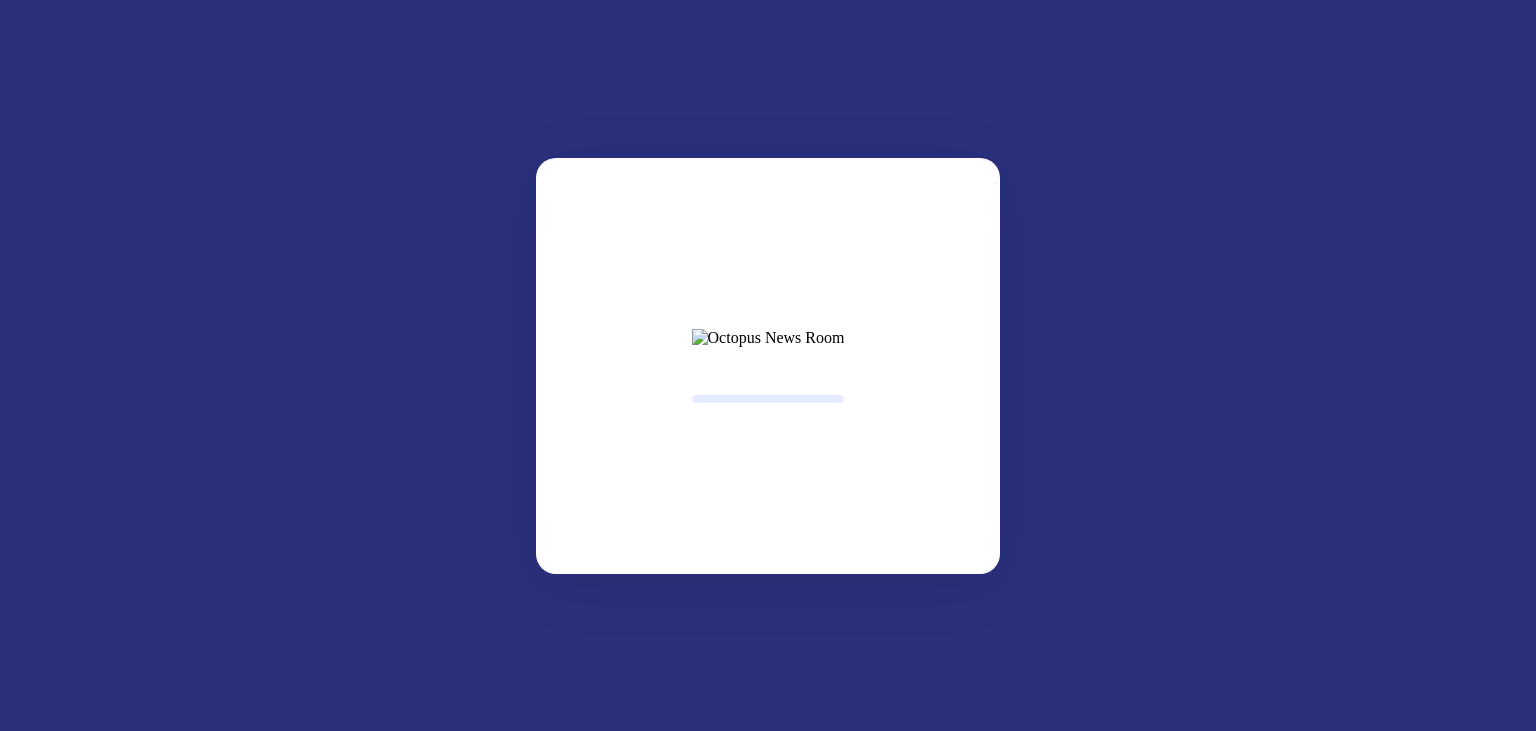 scroll, scrollTop: 0, scrollLeft: 0, axis: both 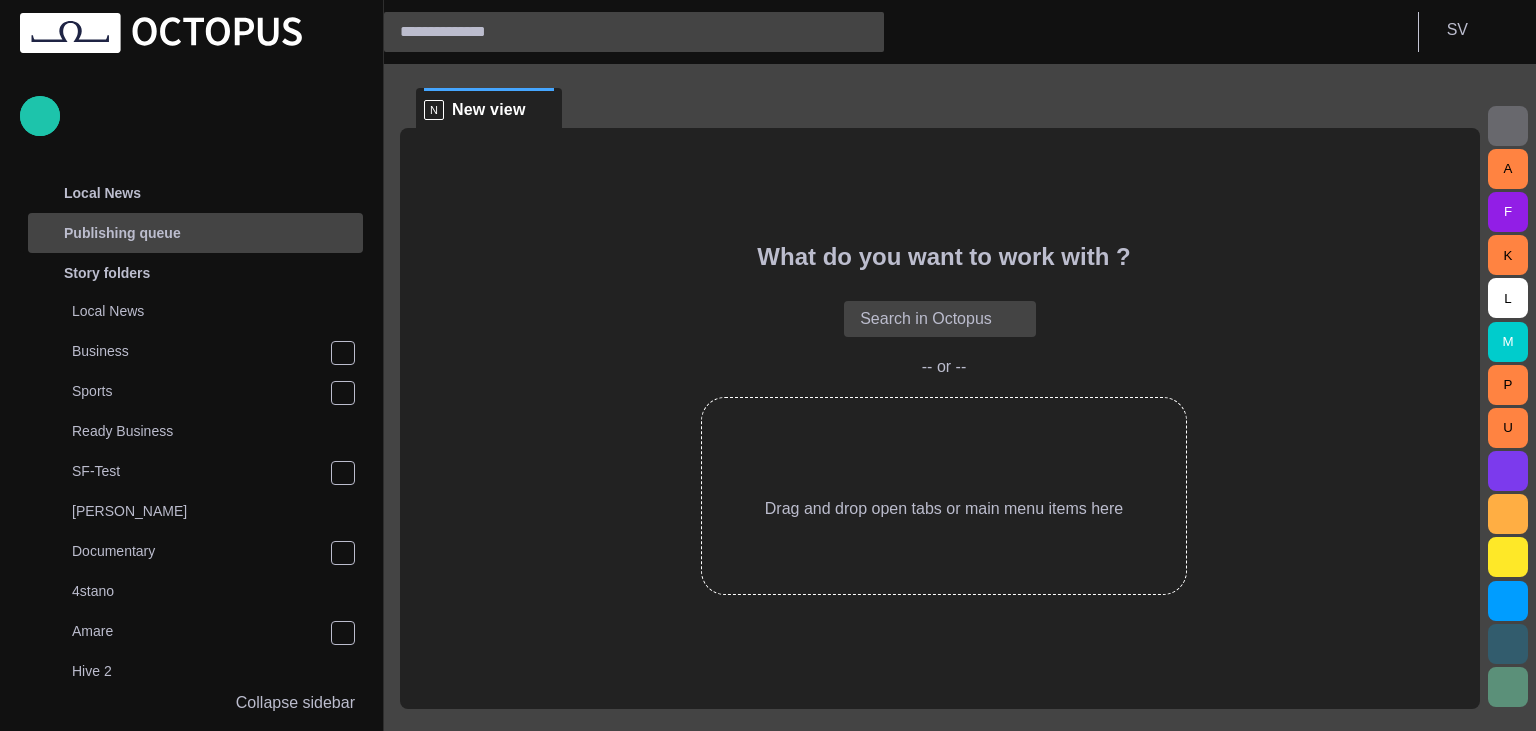 click on "Publishing queue" at bounding box center [122, 233] 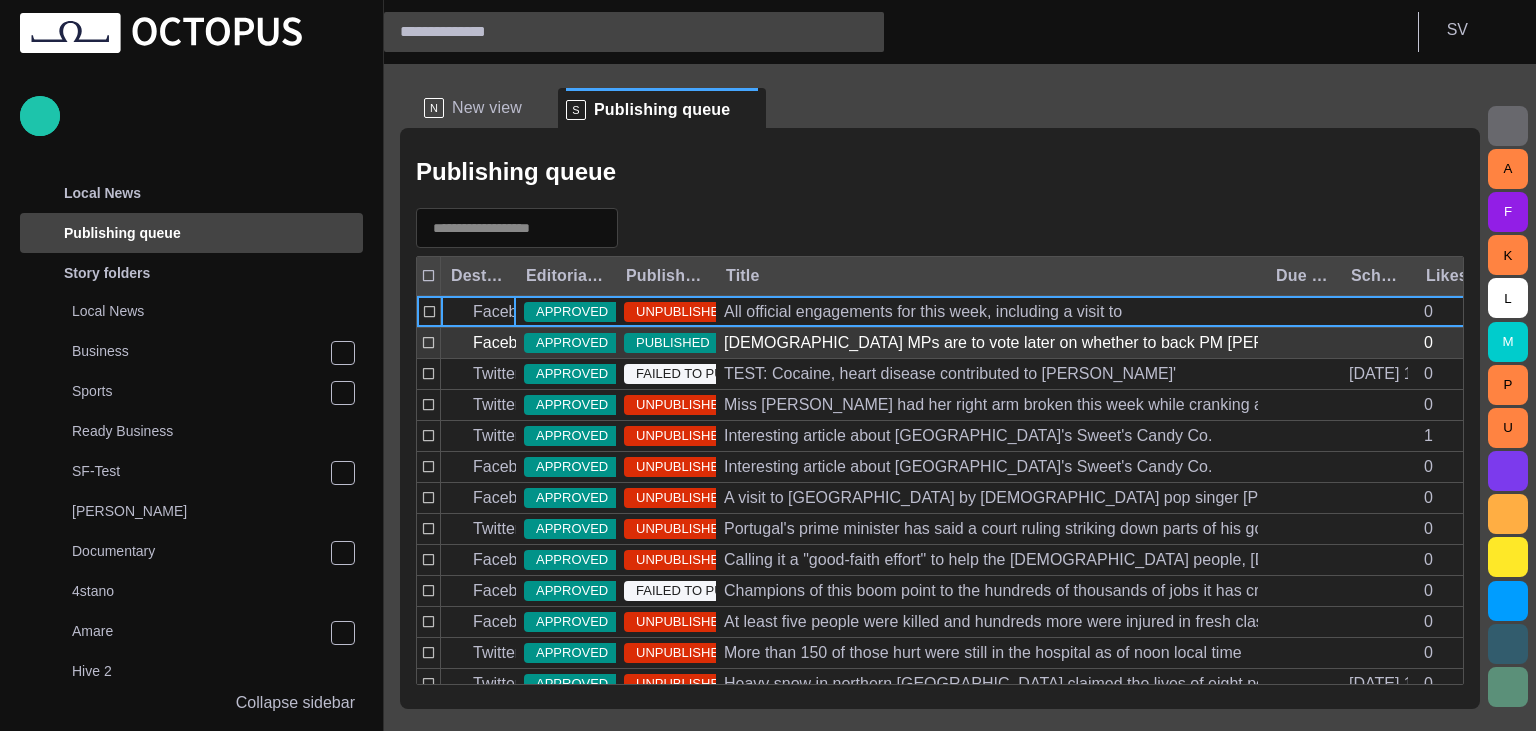 scroll, scrollTop: 40, scrollLeft: 0, axis: vertical 